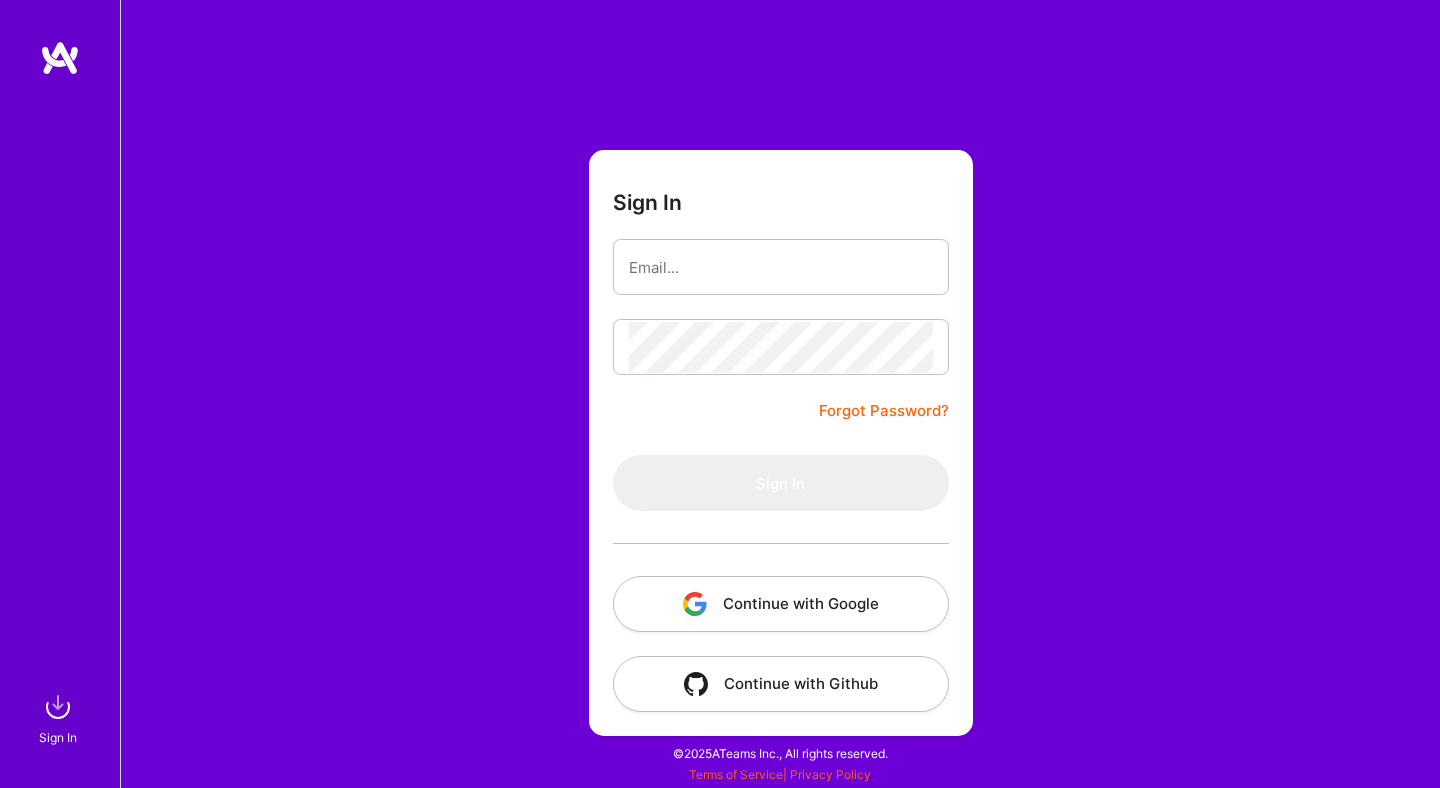 scroll, scrollTop: 0, scrollLeft: 0, axis: both 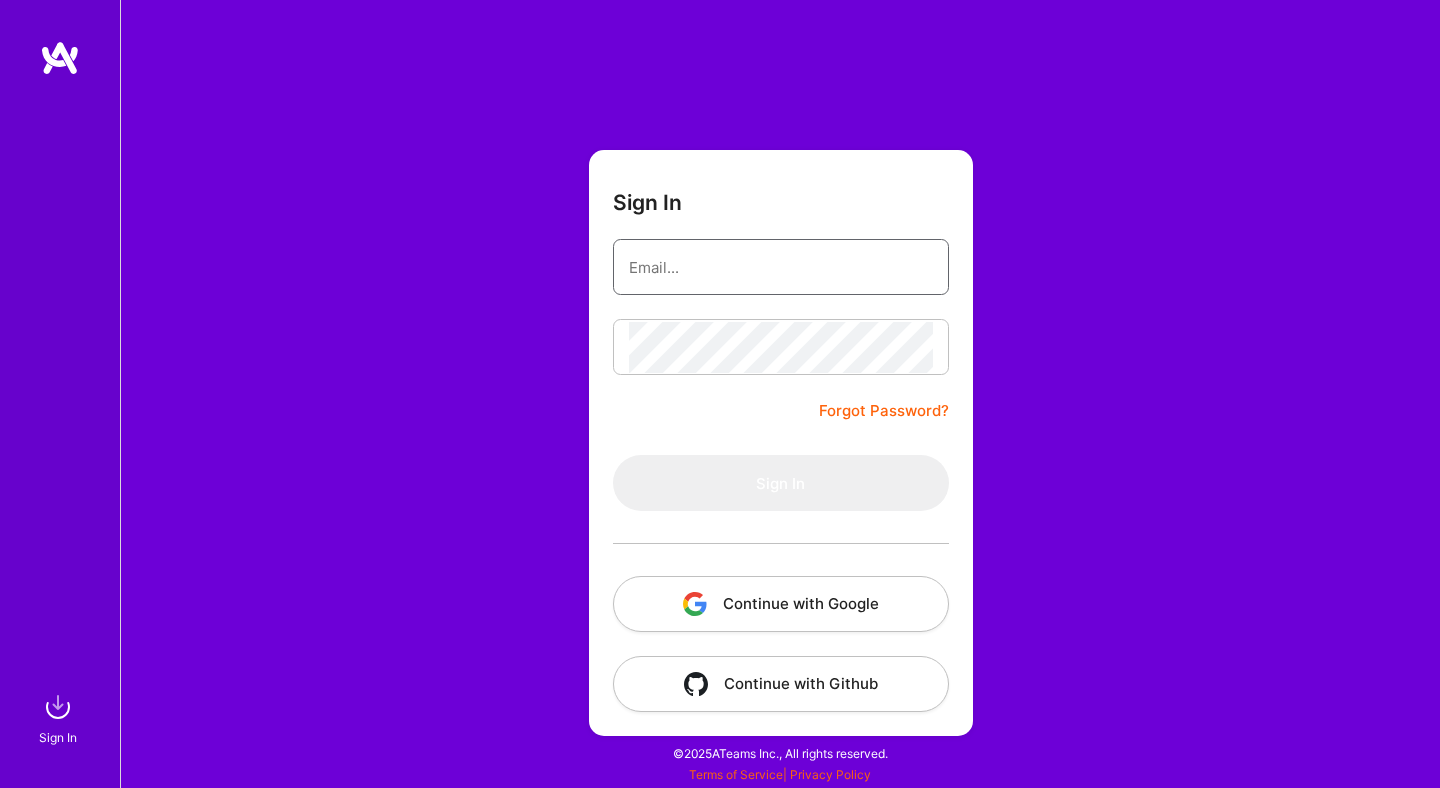 click at bounding box center (781, 267) 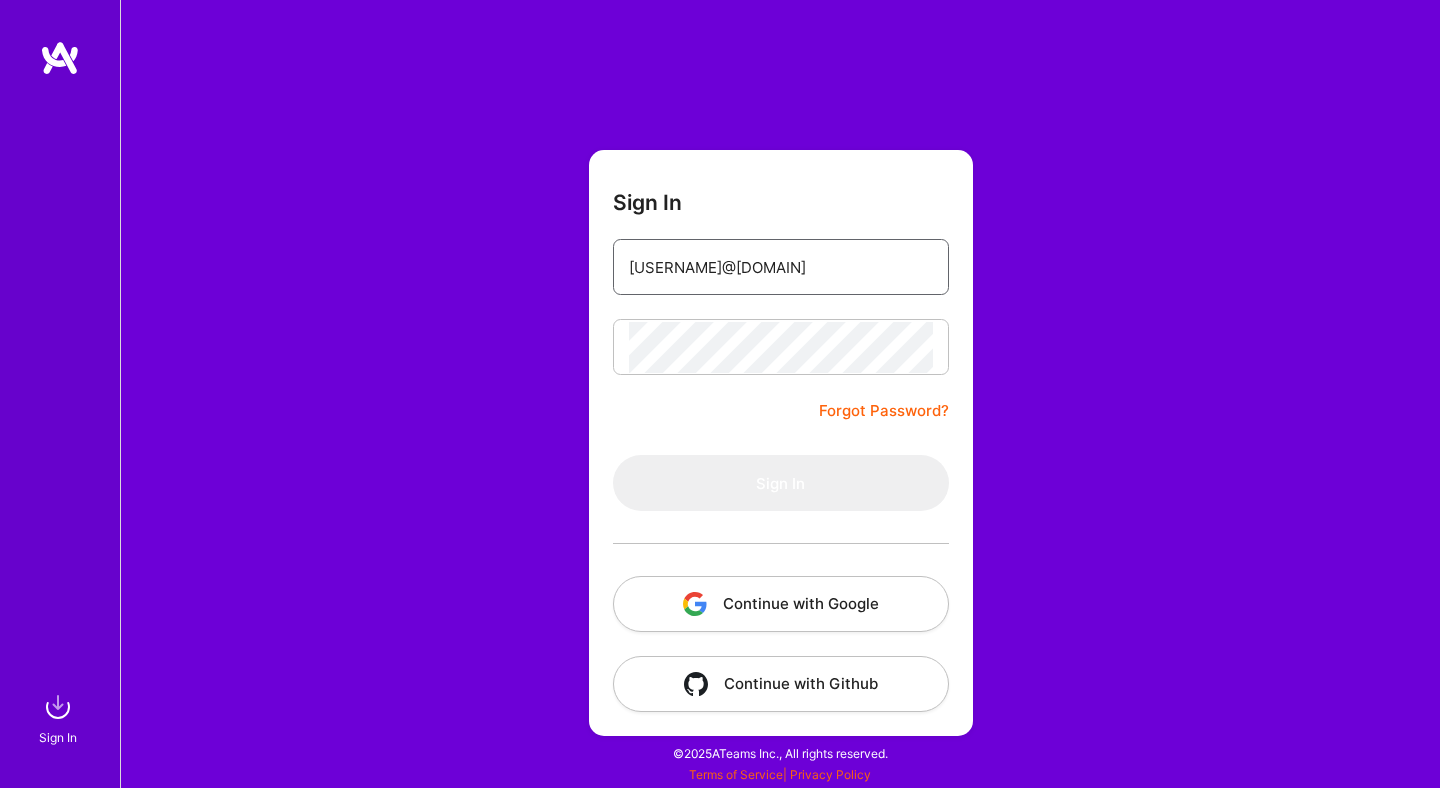 type on "[USERNAME]@[DOMAIN]" 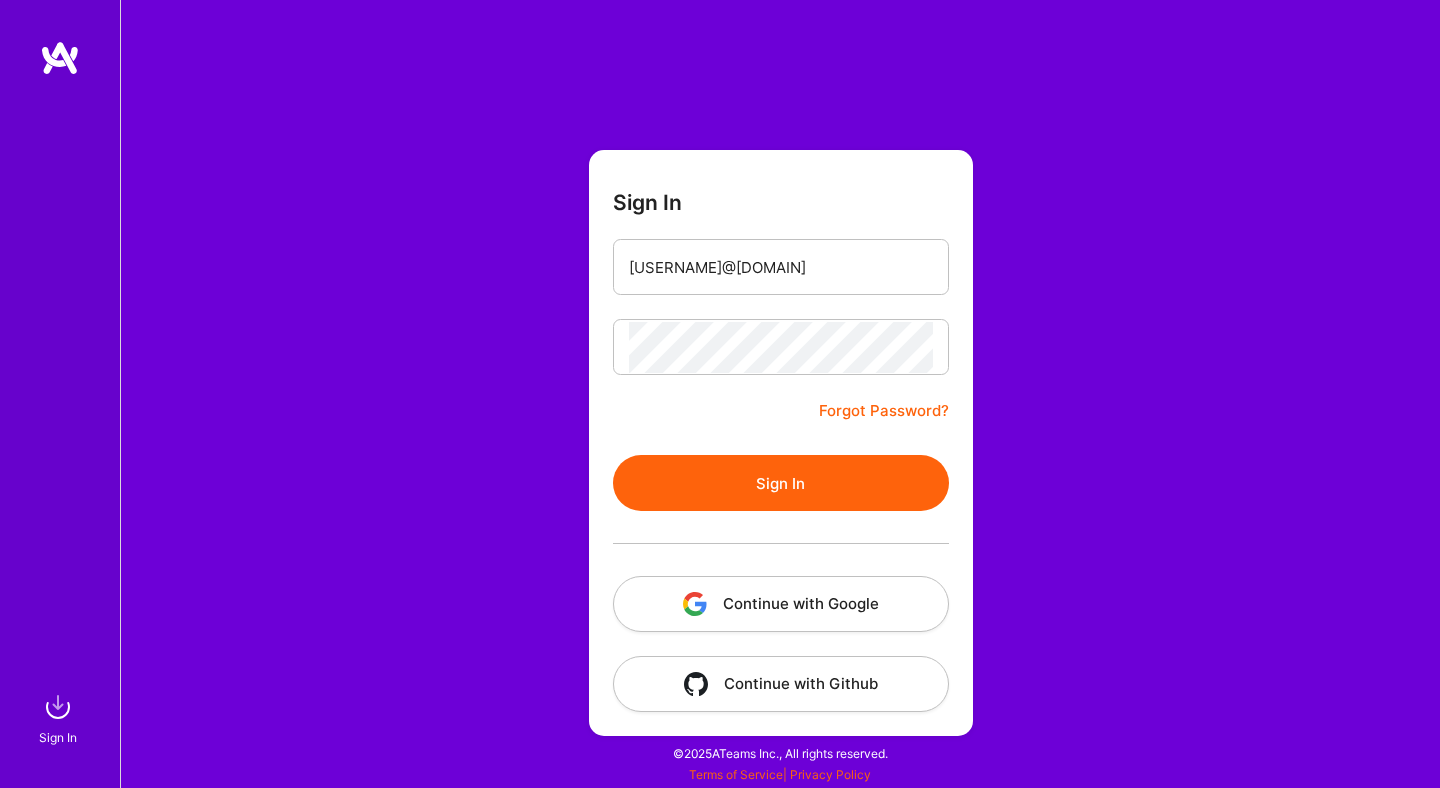 click on "Sign In" at bounding box center (781, 483) 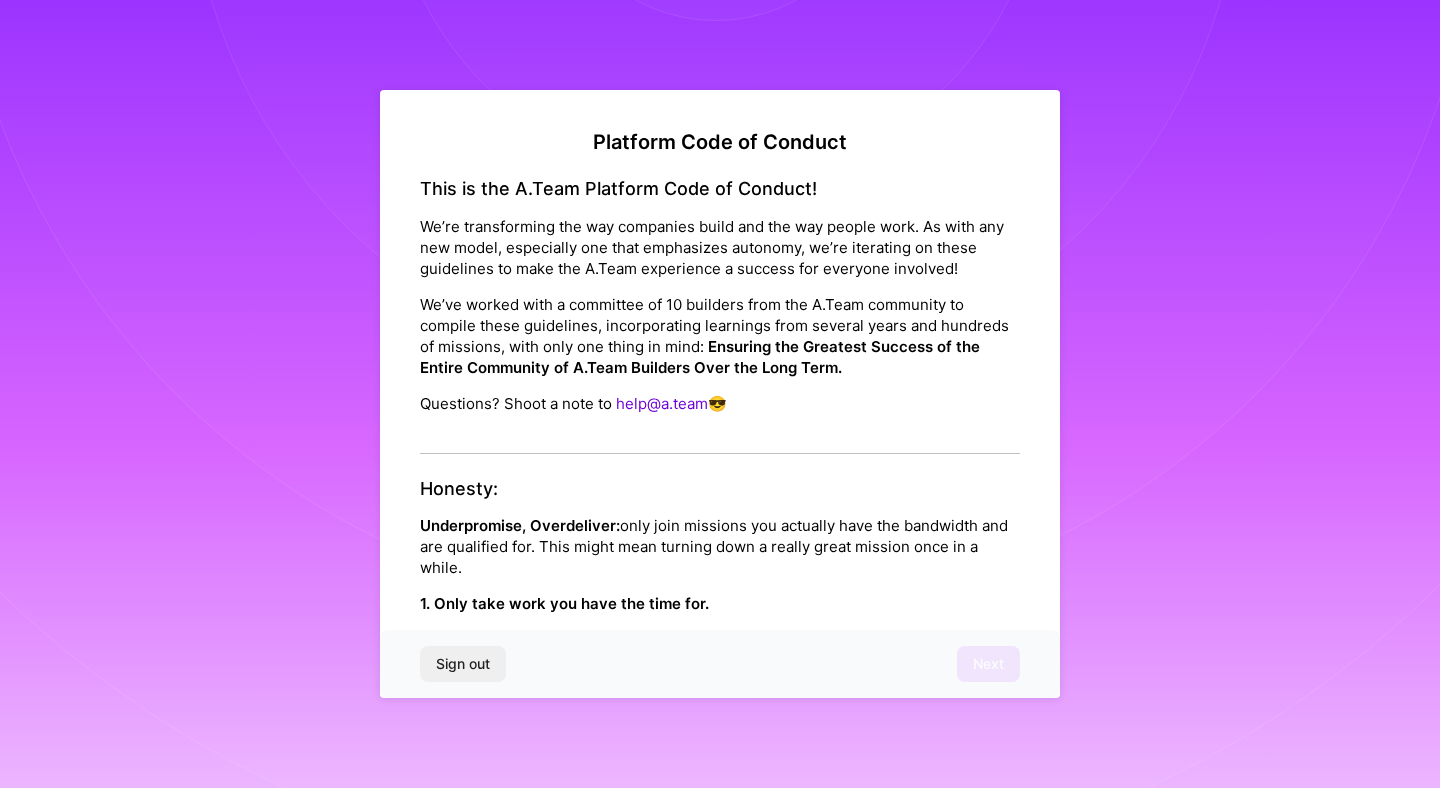 click on "Honesty: Underpromise, Overdeliver:  only join missions you actually have the bandwidth and are qualified for. This might mean turning down a really great mission once in a while.   1. Only take work you have the time for. Make sure your availability for a mission you ask to join isn’t interefered by other projects you are currently engaged in.   2. Only take work you have the expertise for. Companies vary on how much experience with their tech stack and product requirements they’ll expect you to have on day one. Some will be okay with you spending time getting up to speed or learning a new language, but others may not. 3. Work on missions you’re genuinely excited about. Being motivated and passionate about building a product is as important as it gets. We diversify the missions we get on board - so wait for ones that will actually excite you, and to which you can contribute from the off. 4. Keep your information up to date." at bounding box center (720, 755) 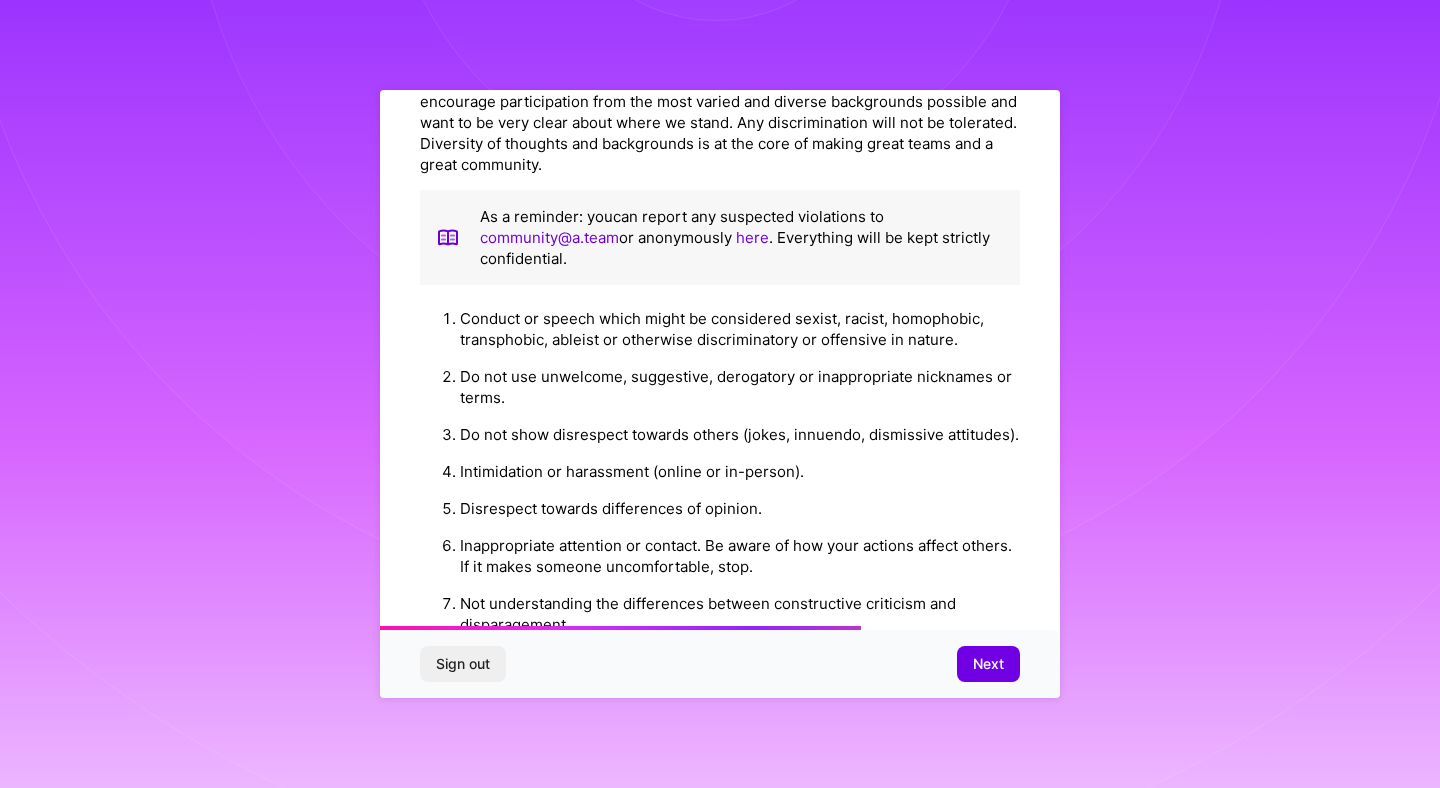scroll, scrollTop: 1512, scrollLeft: 0, axis: vertical 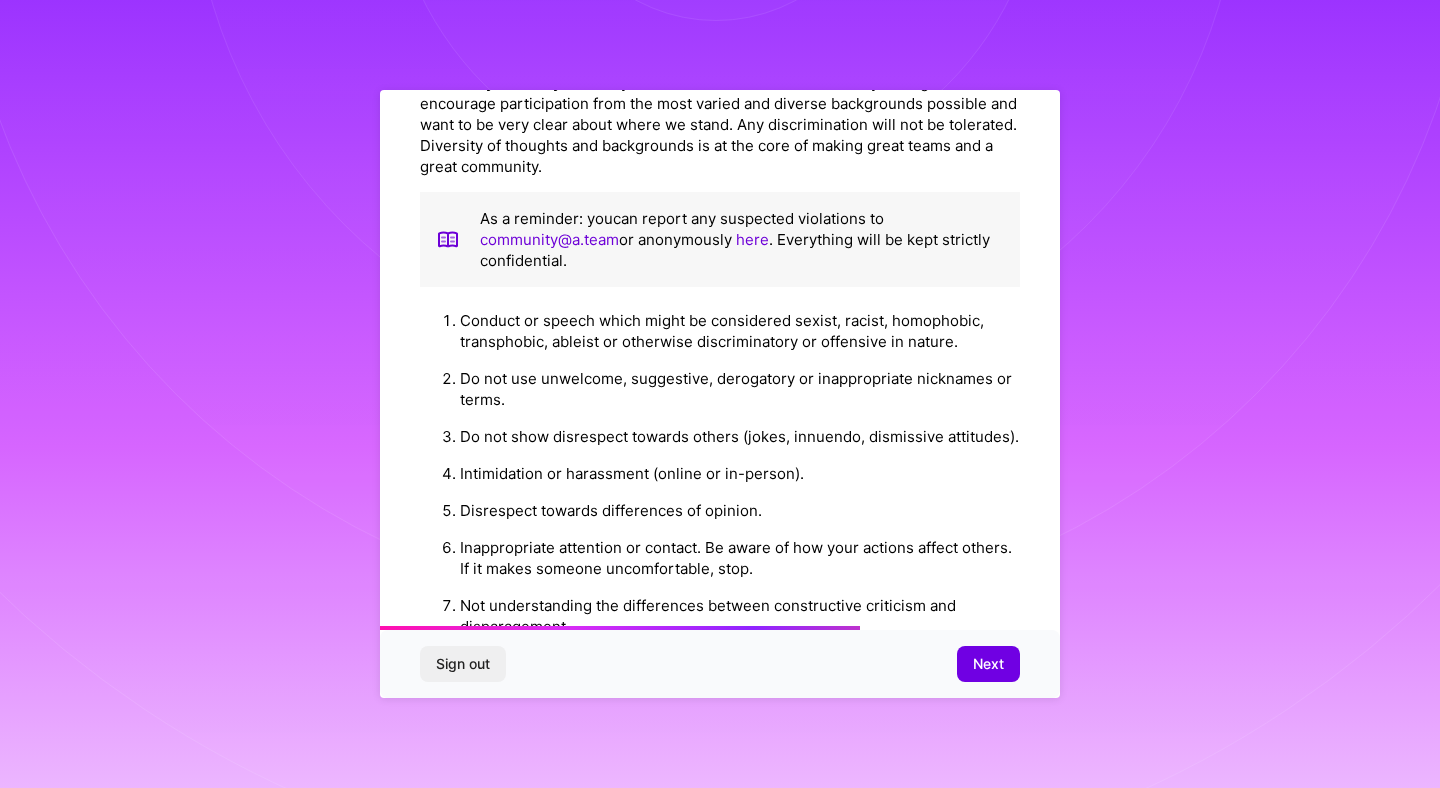 click on "Do not use unwelcome, suggestive, derogatory or inappropriate nicknames or terms." at bounding box center (740, 389) 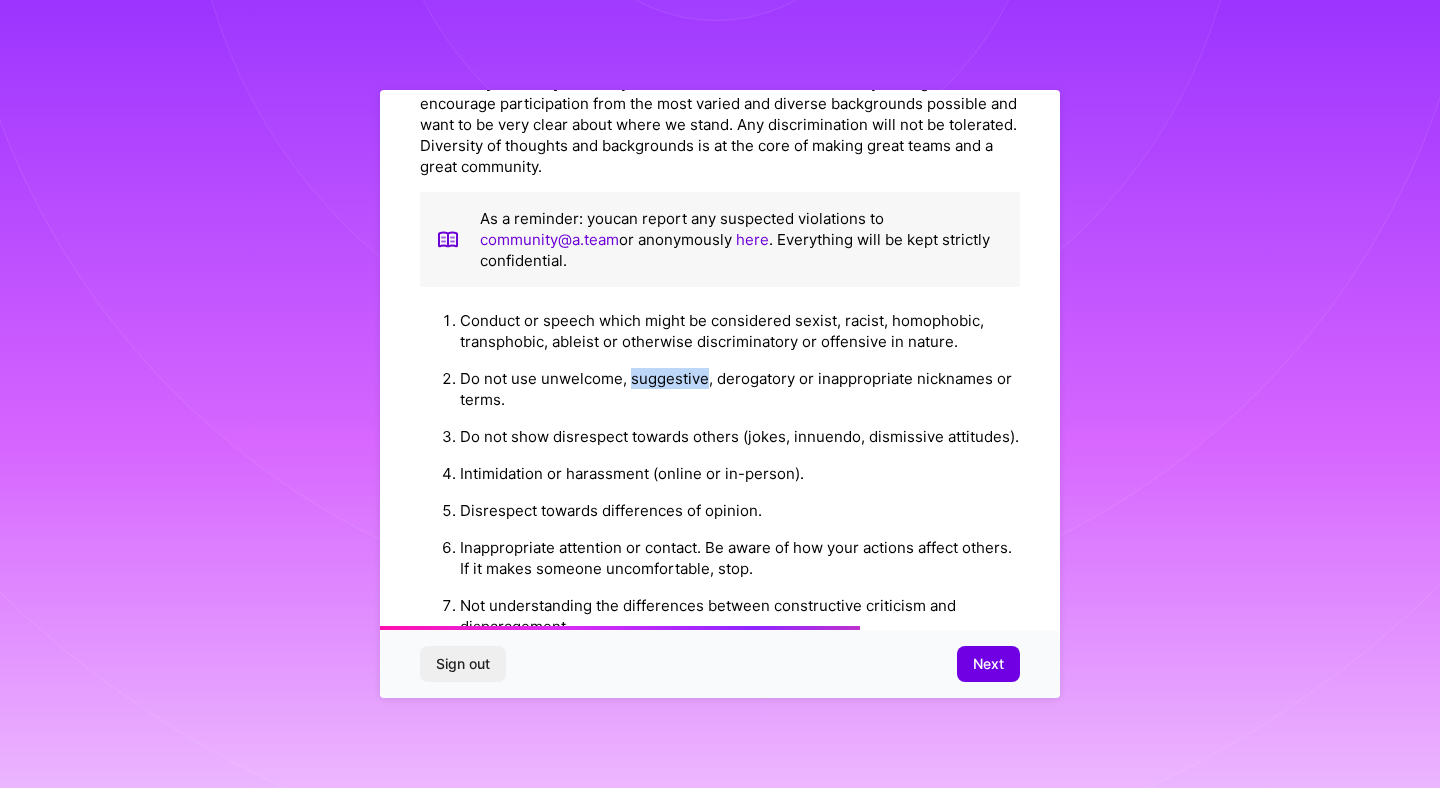click on "Do not use unwelcome, suggestive, derogatory or inappropriate nicknames or terms." at bounding box center [740, 389] 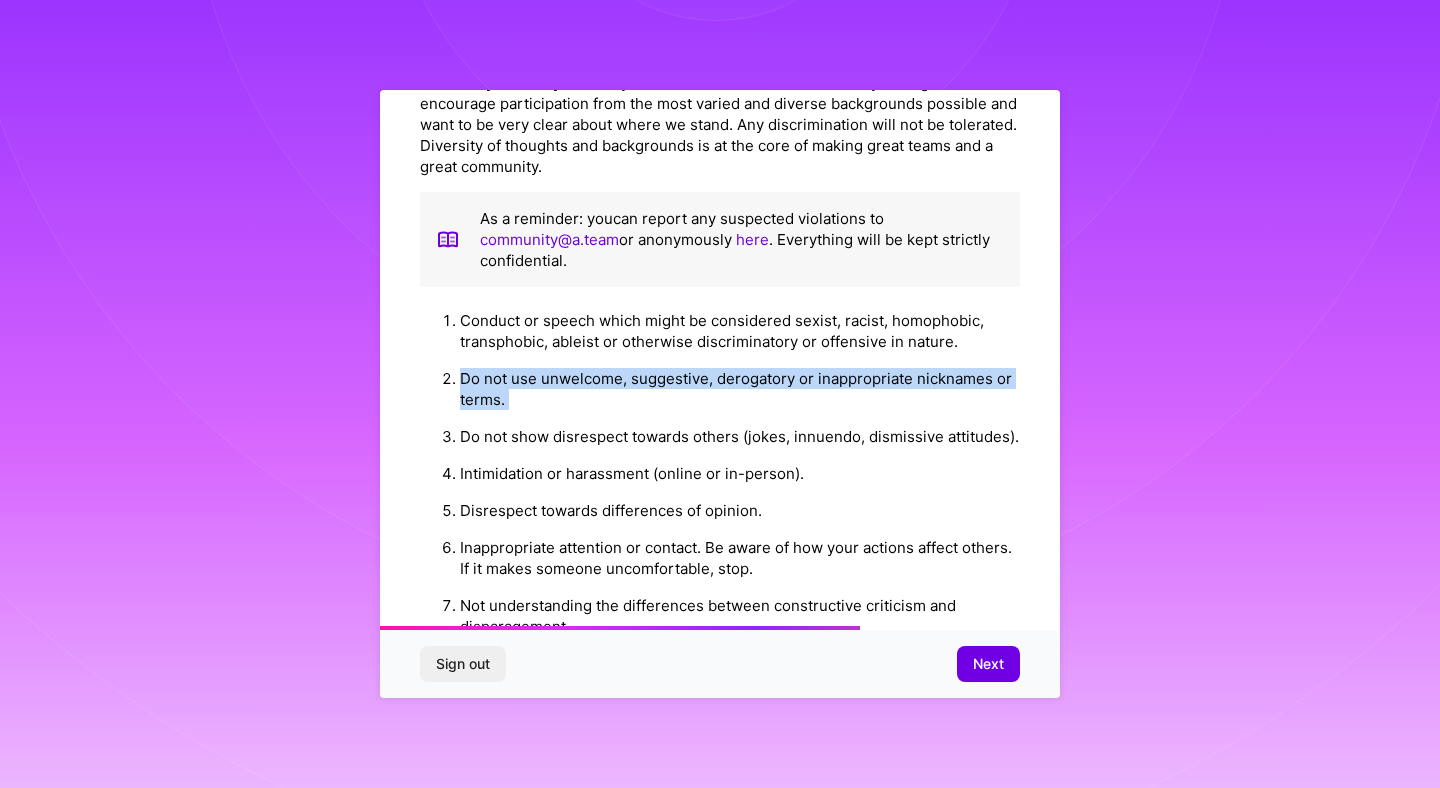 click on "Do not use unwelcome, suggestive, derogatory or inappropriate nicknames or terms." at bounding box center (740, 389) 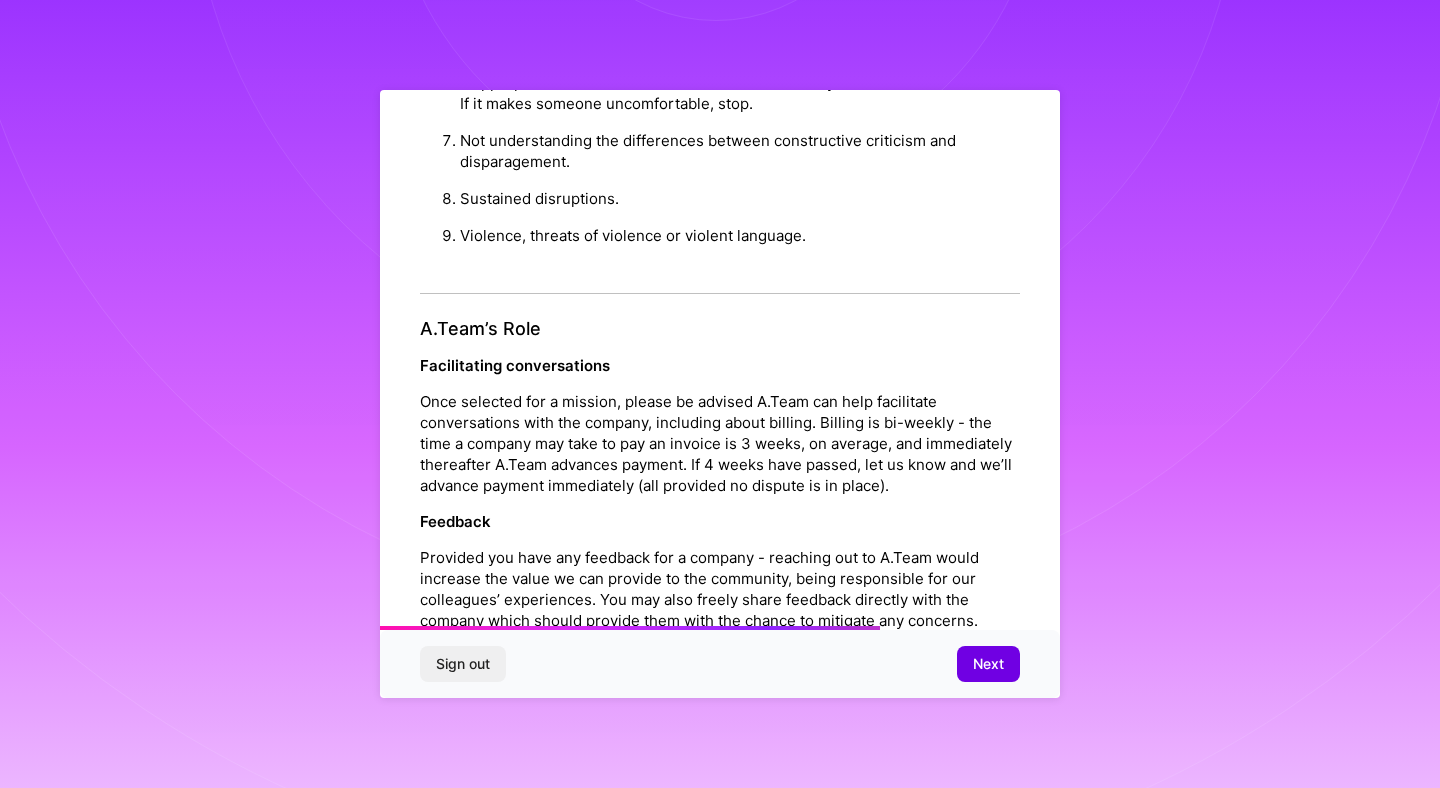 scroll, scrollTop: 2143, scrollLeft: 0, axis: vertical 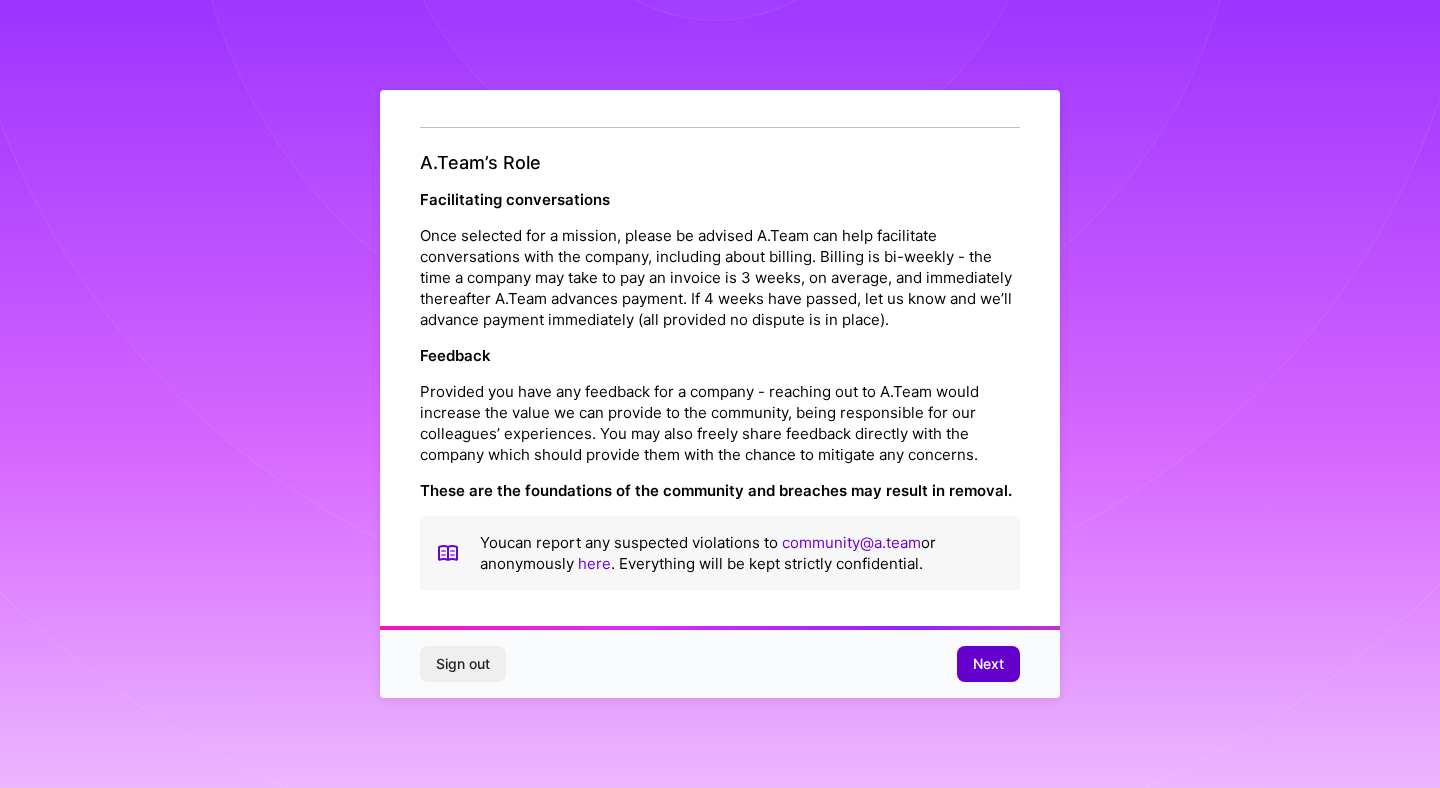 click on "Next" at bounding box center (988, 664) 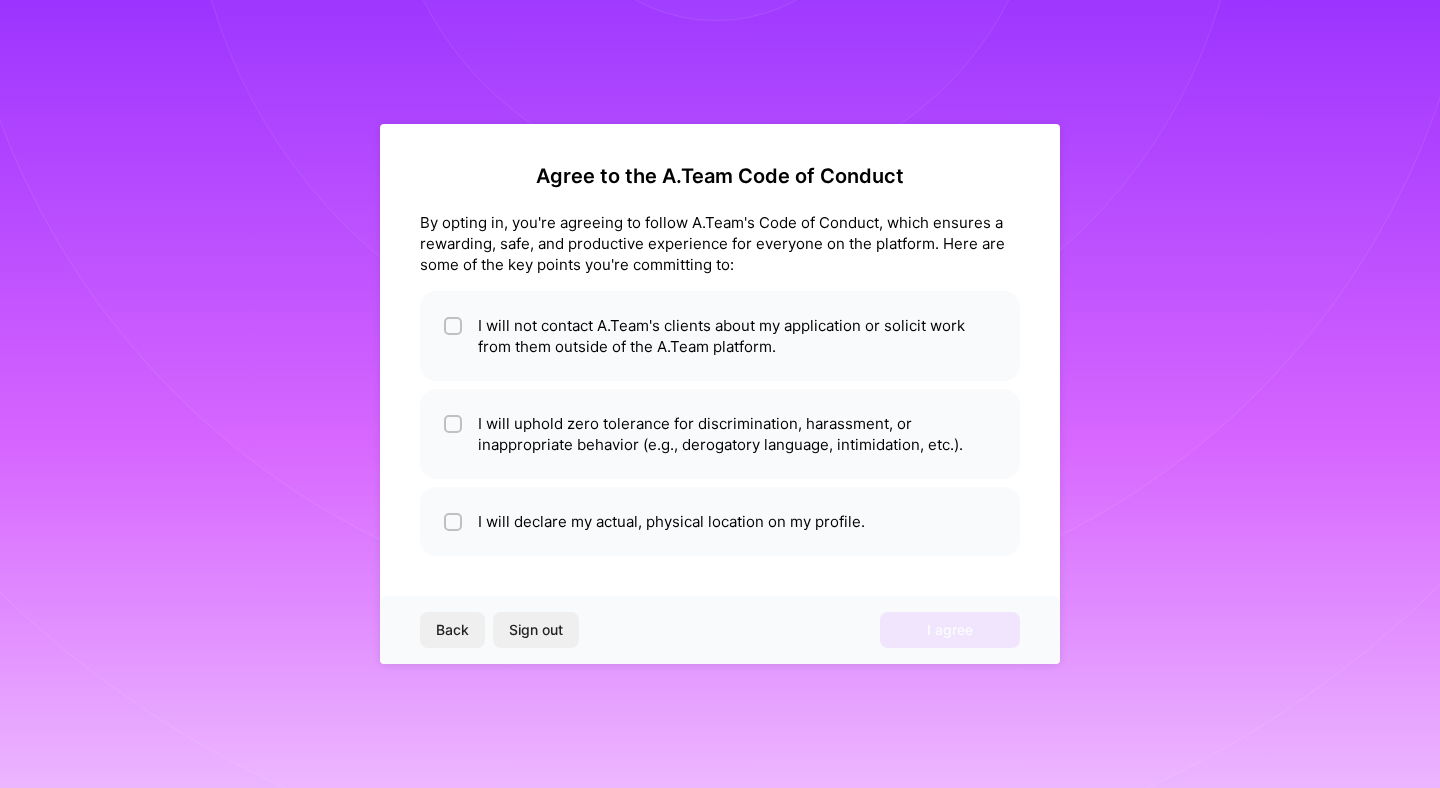 scroll, scrollTop: 0, scrollLeft: 0, axis: both 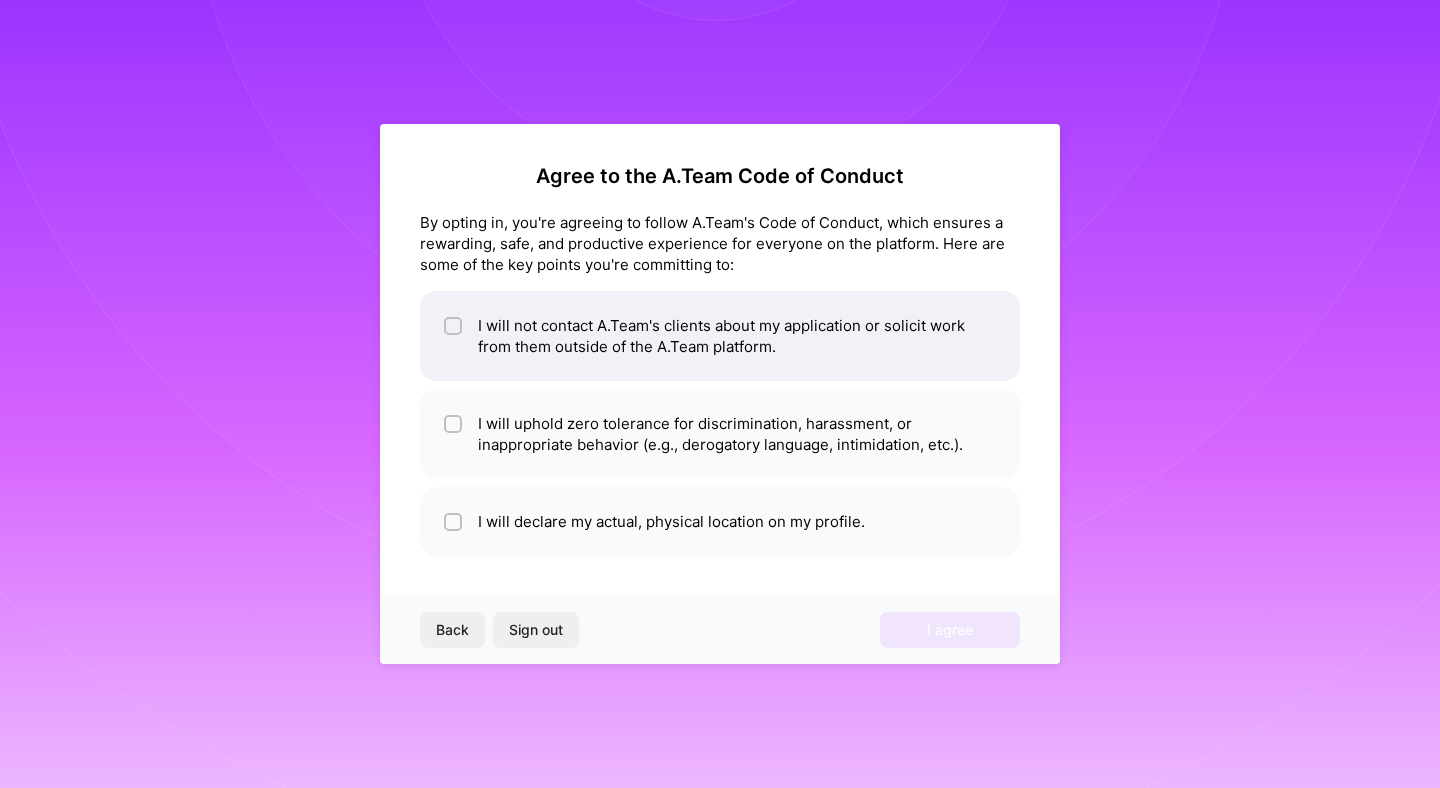 click on "I will not contact A.Team's clients about my application or solicit work from them outside of the A.Team platform." at bounding box center [720, 336] 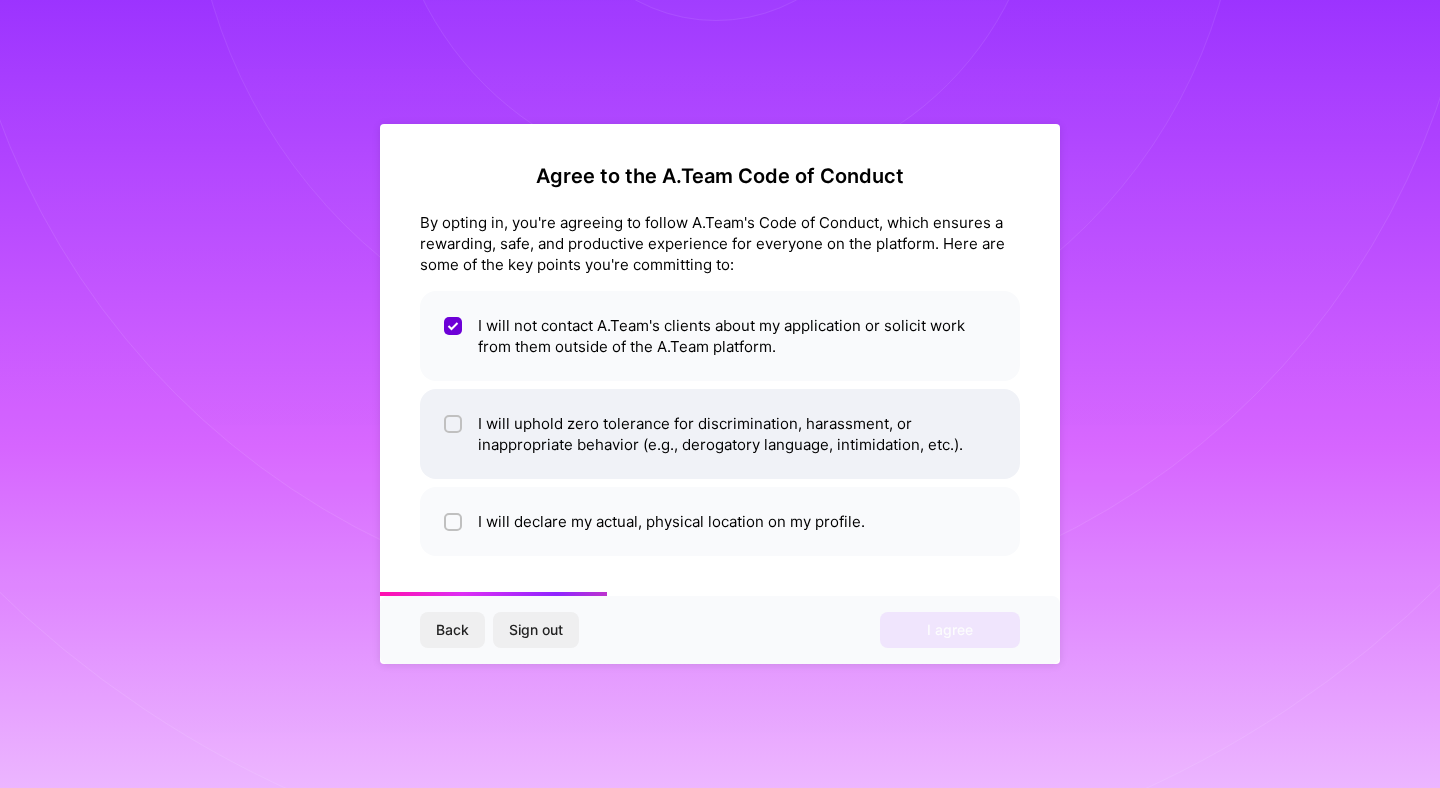 click on "I will uphold zero tolerance for discrimination, harassment, or inappropriate behavior (e.g., derogatory language, intimidation, etc.)." at bounding box center (720, 434) 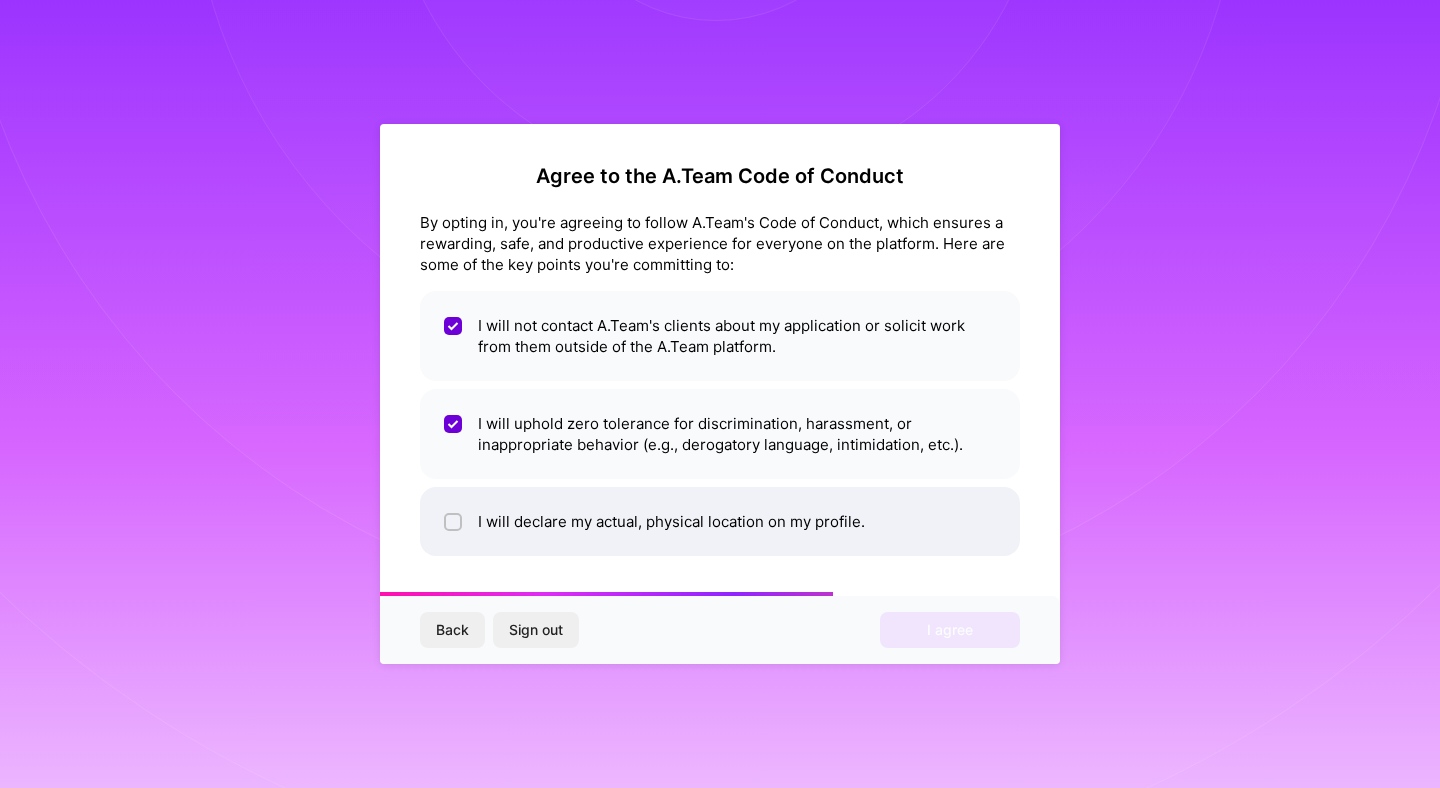click on "I will declare my actual, physical location on my profile." at bounding box center (720, 521) 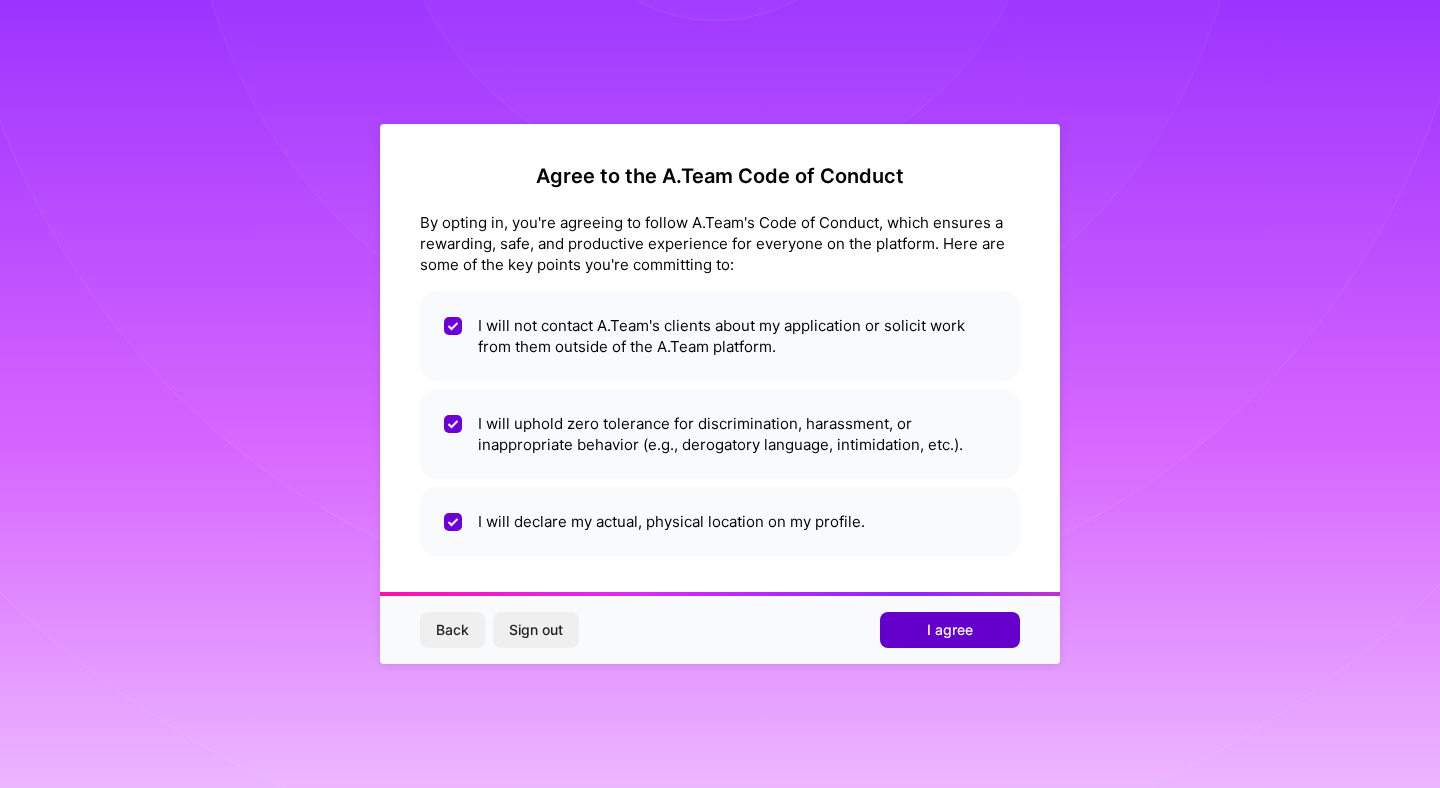 click on "I agree" at bounding box center [950, 630] 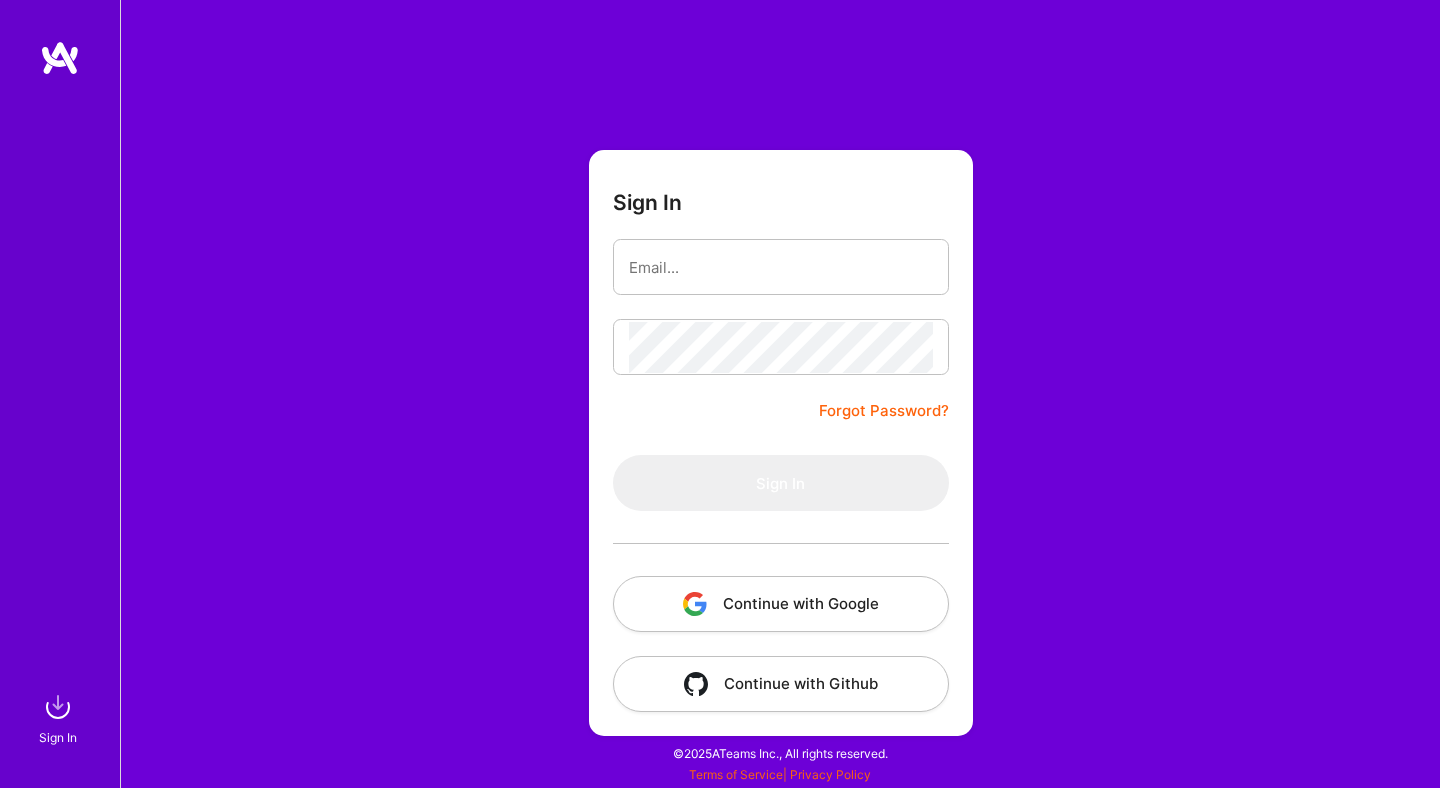 click on "Sign In Forgot Password? Sign In Continue with Google Continue with Github" at bounding box center [781, 443] 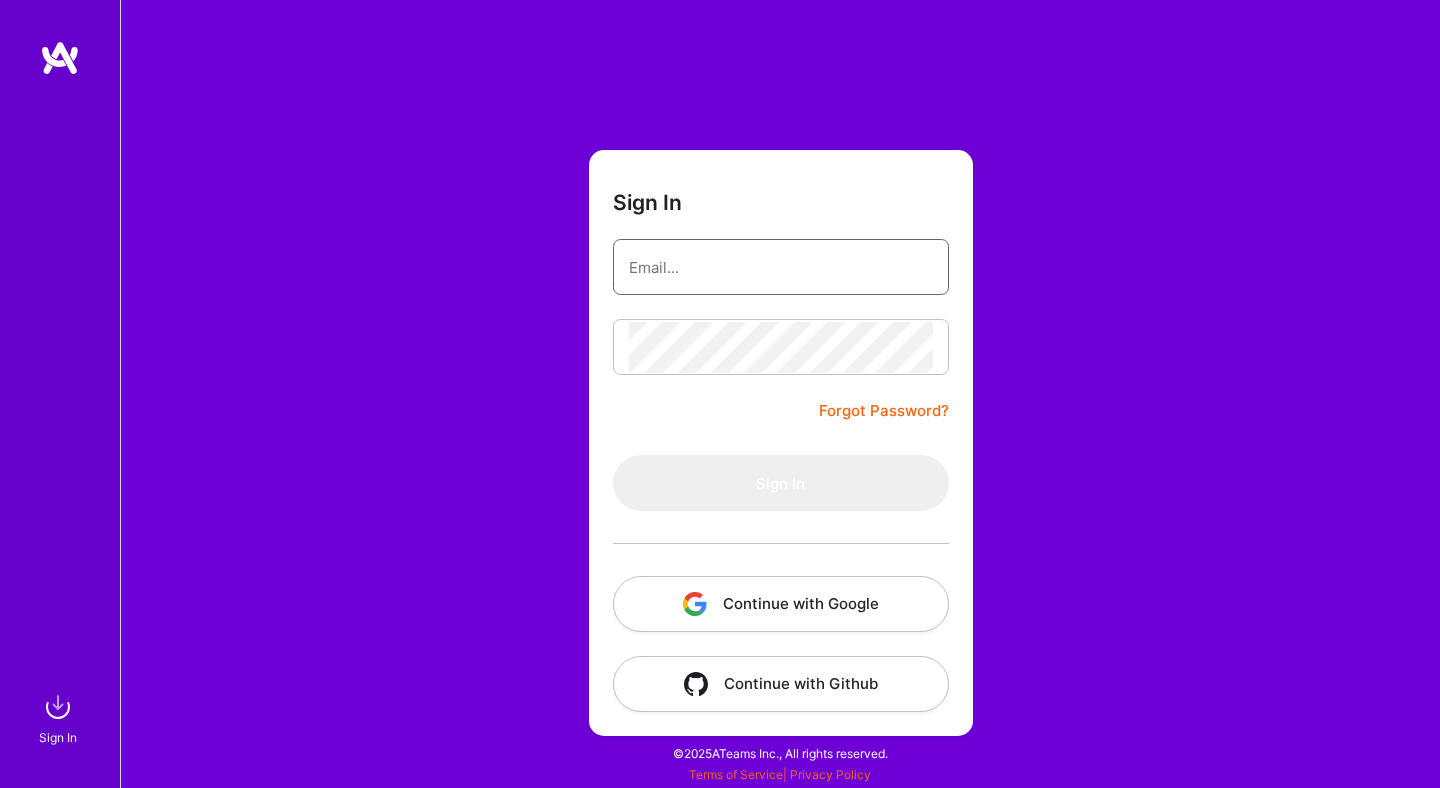 click at bounding box center (781, 267) 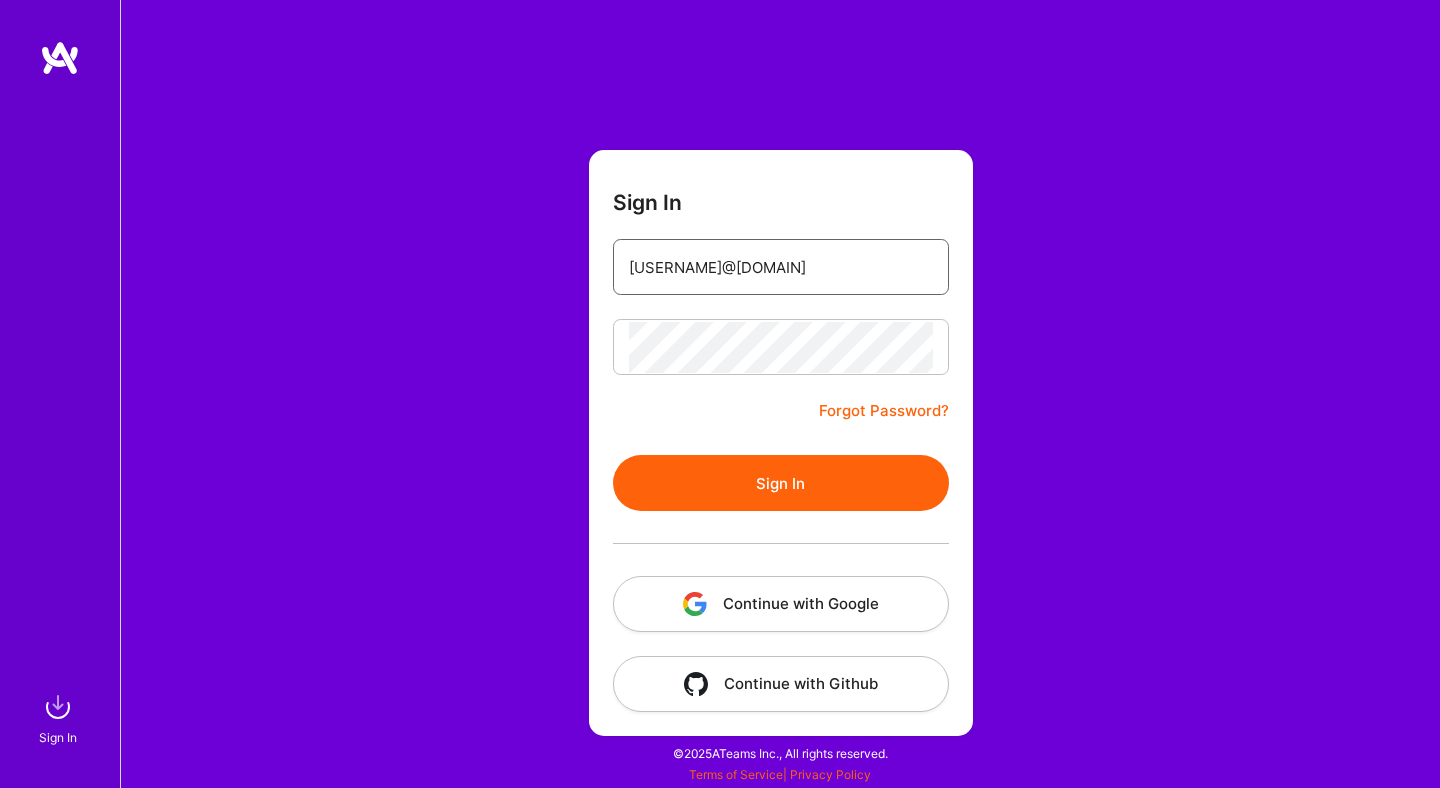 type on "[USERNAME]@[DOMAIN]" 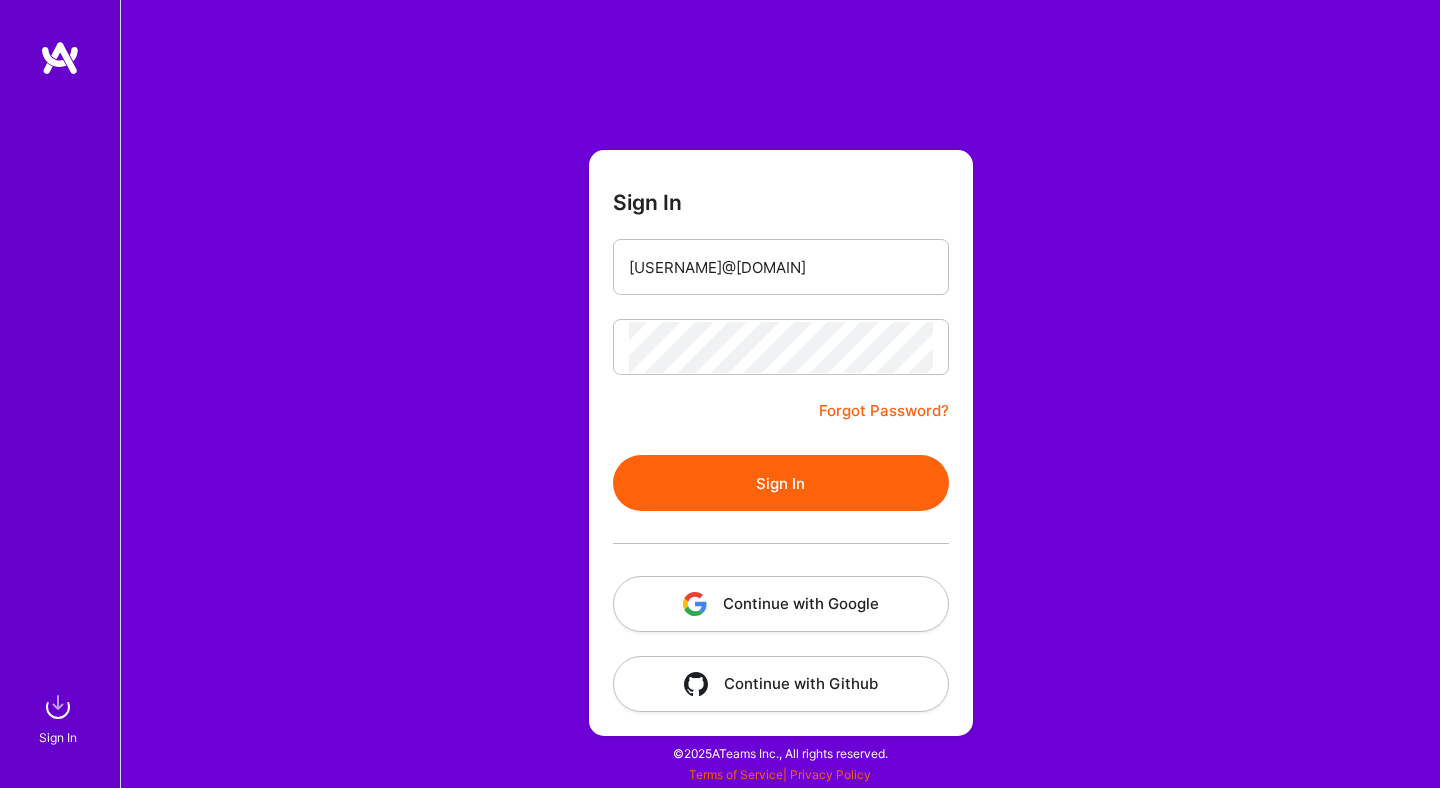 click on "Sign In" at bounding box center (781, 483) 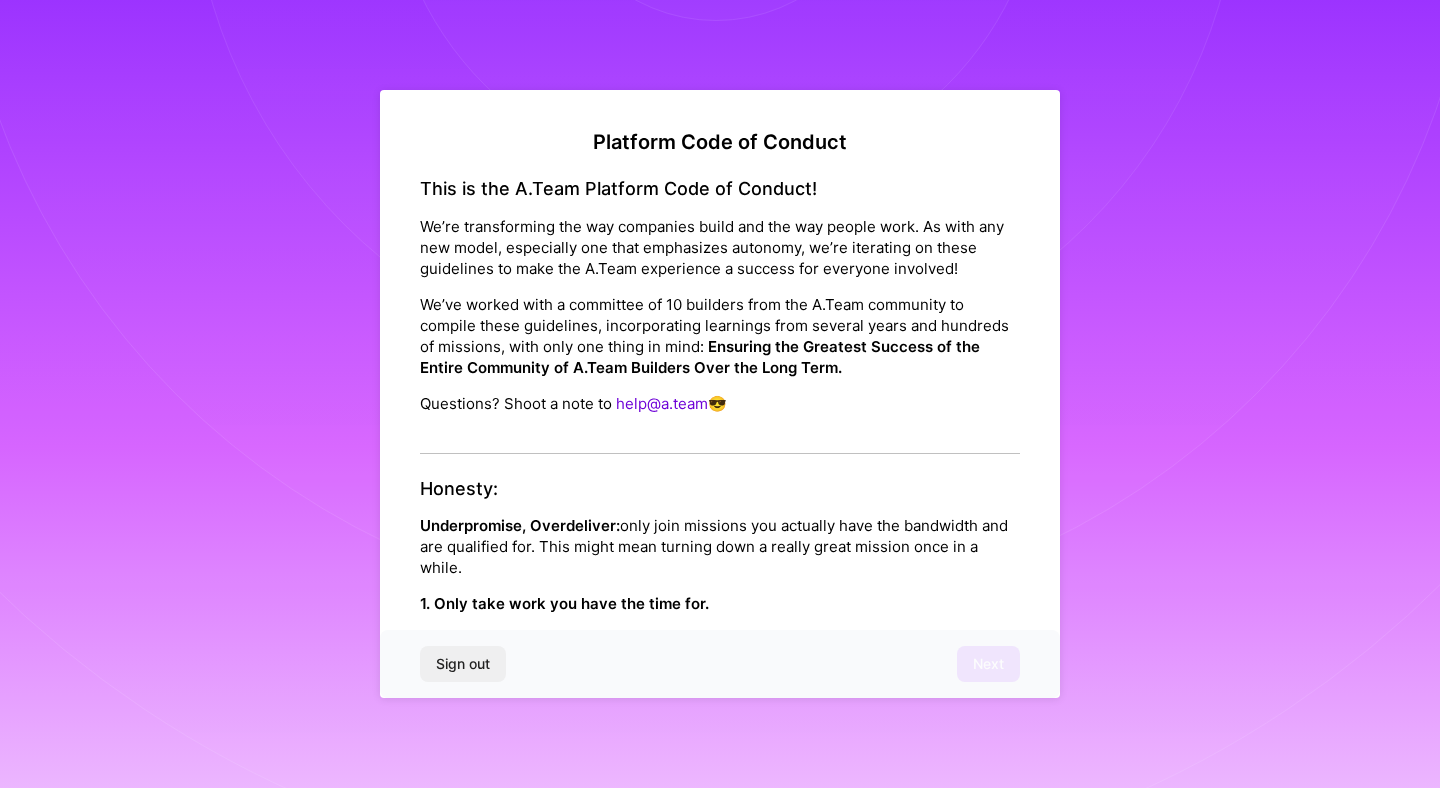 click on "Platform Code of Conduct  This is the A.Team Platform Code of Conduct!  We’re transforming the way companies build and the way people work. As with any new model, especially one that emphasizes autonomy, we’re iterating on these guidelines to make the A.Team experience a success for everyone involved! We’ve worked with a committee of 10 builders from the A.Team community to compile these guidelines, incorporating learnings from several years and hundreds of missions, with only one thing in mind:   Ensuring the Greatest Success of the Entire Community of A.Team Builders Over the Long Term. Questions? Shoot a note to   help@a.team   😎 Honesty: Underpromise, Overdeliver:  only join missions you actually have the bandwidth and are qualified for. This might mean turning down a really great mission once in a while.   1. Only take work you have the time for. Make sure your availability for a mission you ask to join isn’t interefered by other projects you are currently engaged in.   Responsible Community" at bounding box center [720, 1431] 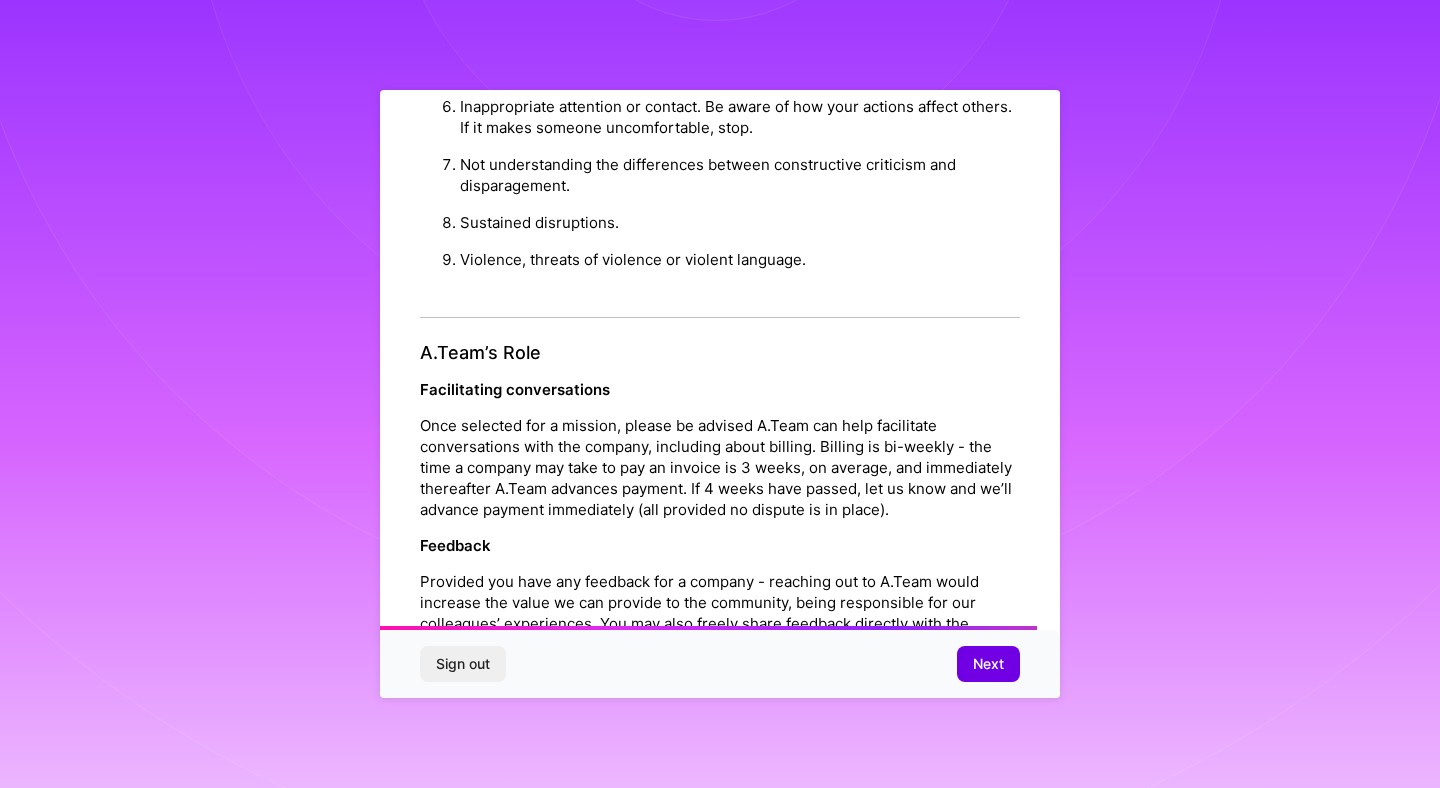 scroll, scrollTop: 2143, scrollLeft: 0, axis: vertical 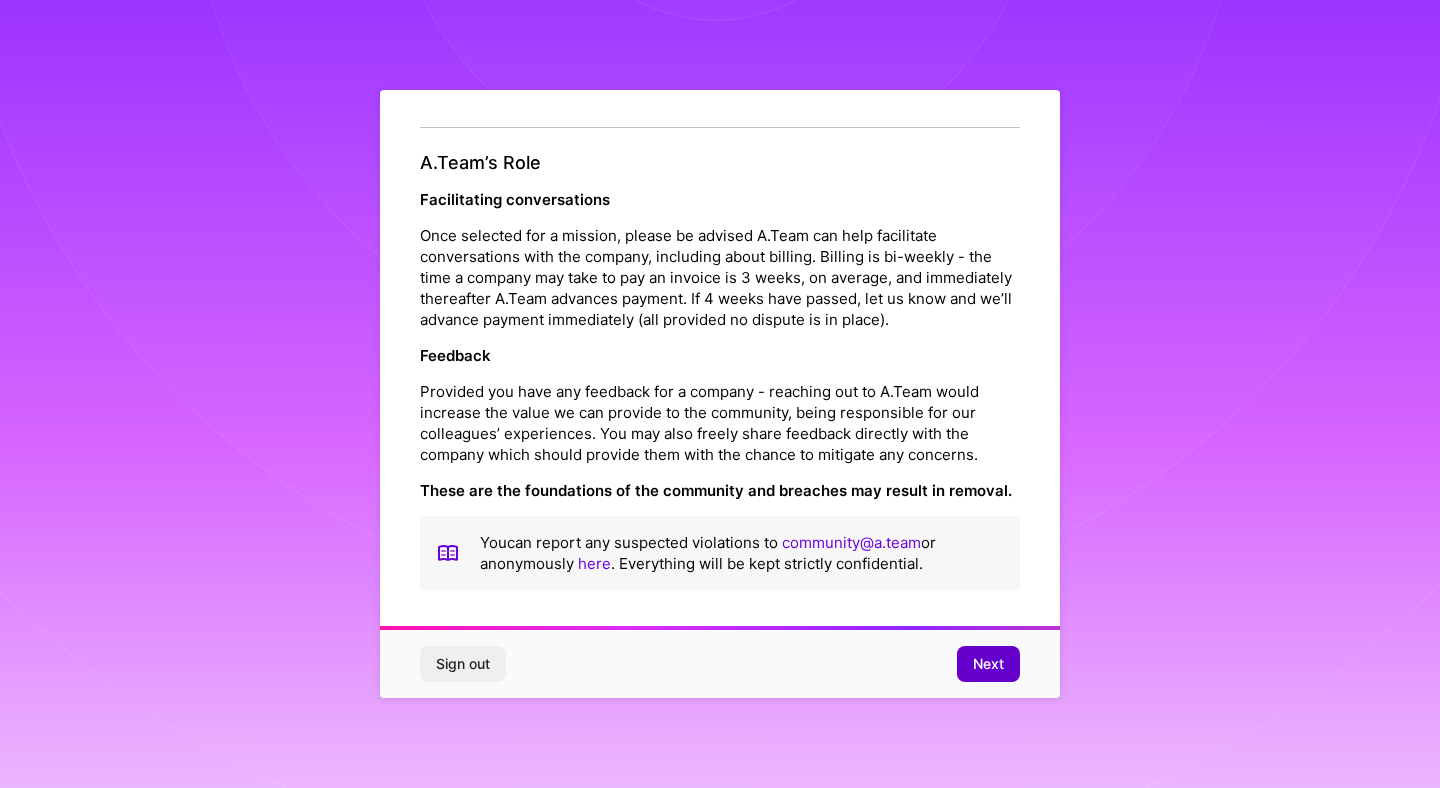 click on "Next" at bounding box center (988, 664) 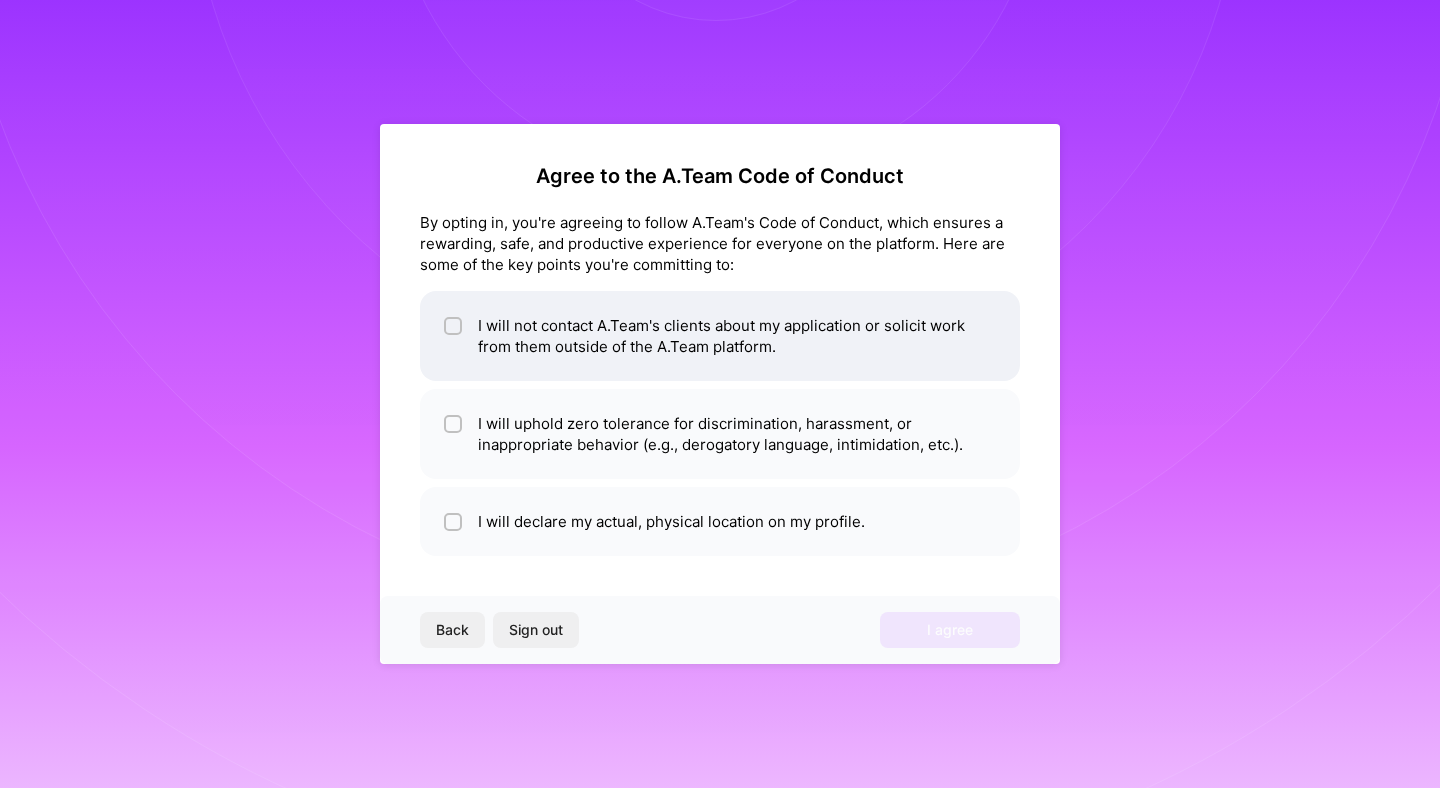 click on "I will not contact A.Team's clients about my application or solicit work from them outside of the A.Team platform." at bounding box center [720, 336] 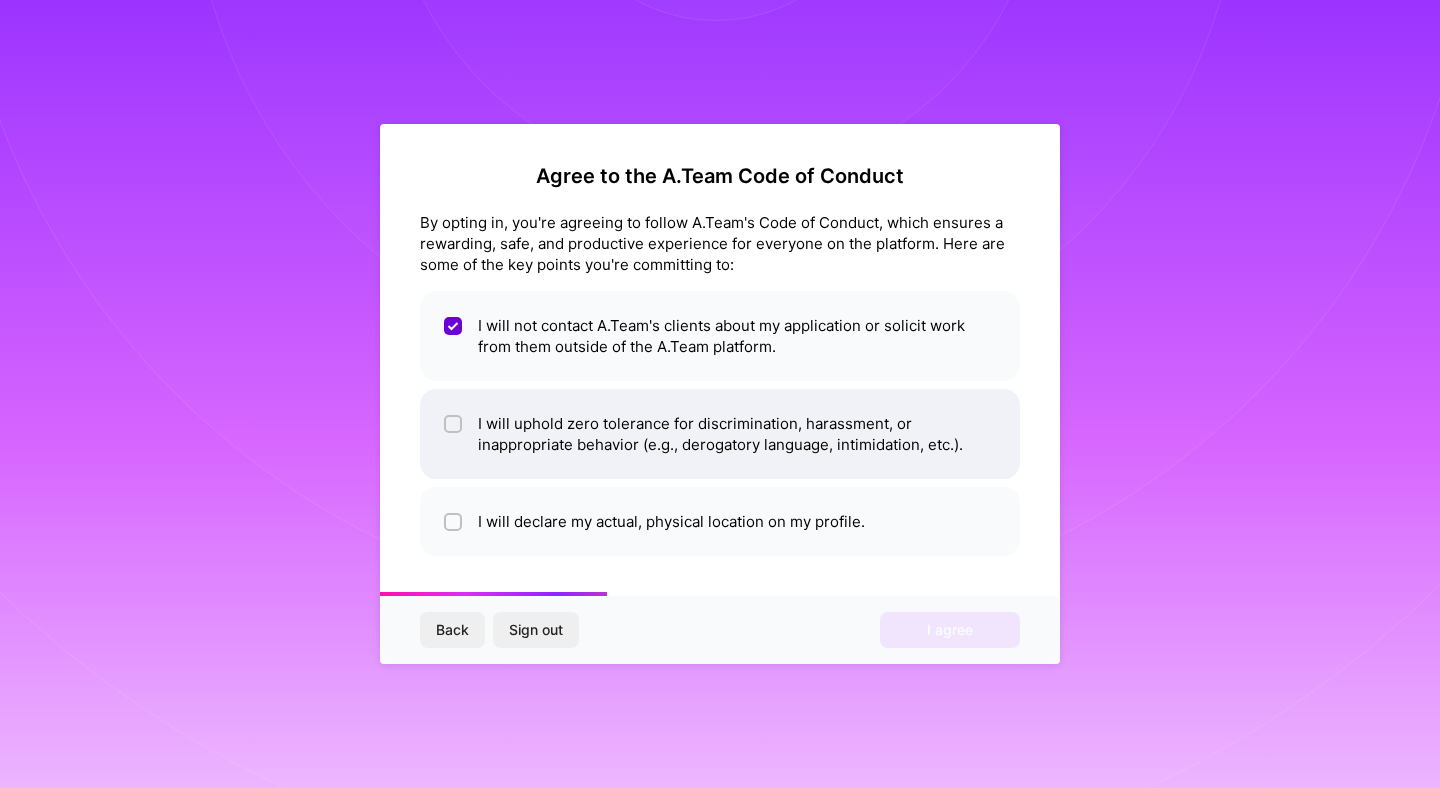 click on "I will uphold zero tolerance for discrimination, harassment, or inappropriate behavior (e.g., derogatory language, intimidation, etc.)." at bounding box center [720, 434] 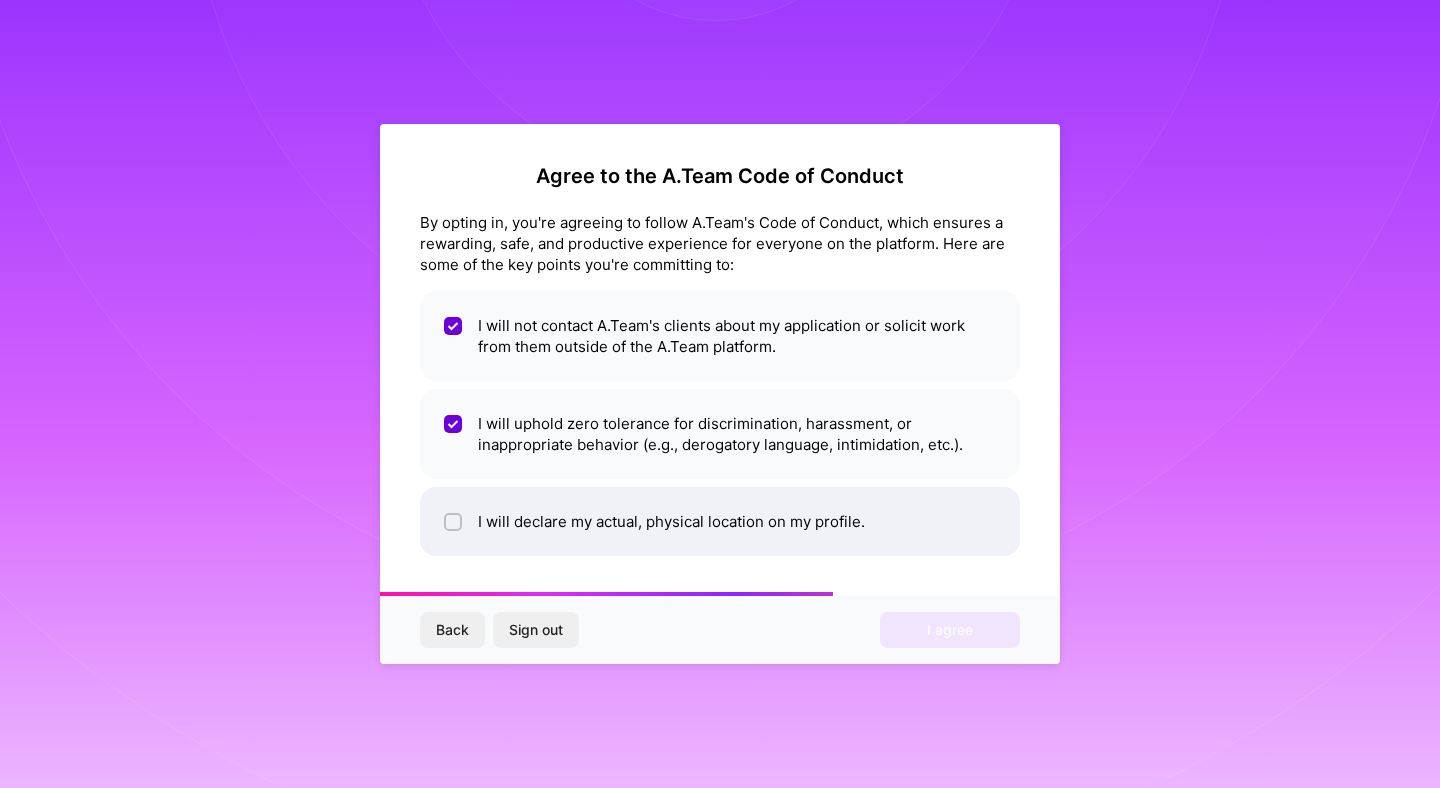 click on "I will declare my actual, physical location on my profile." at bounding box center [720, 521] 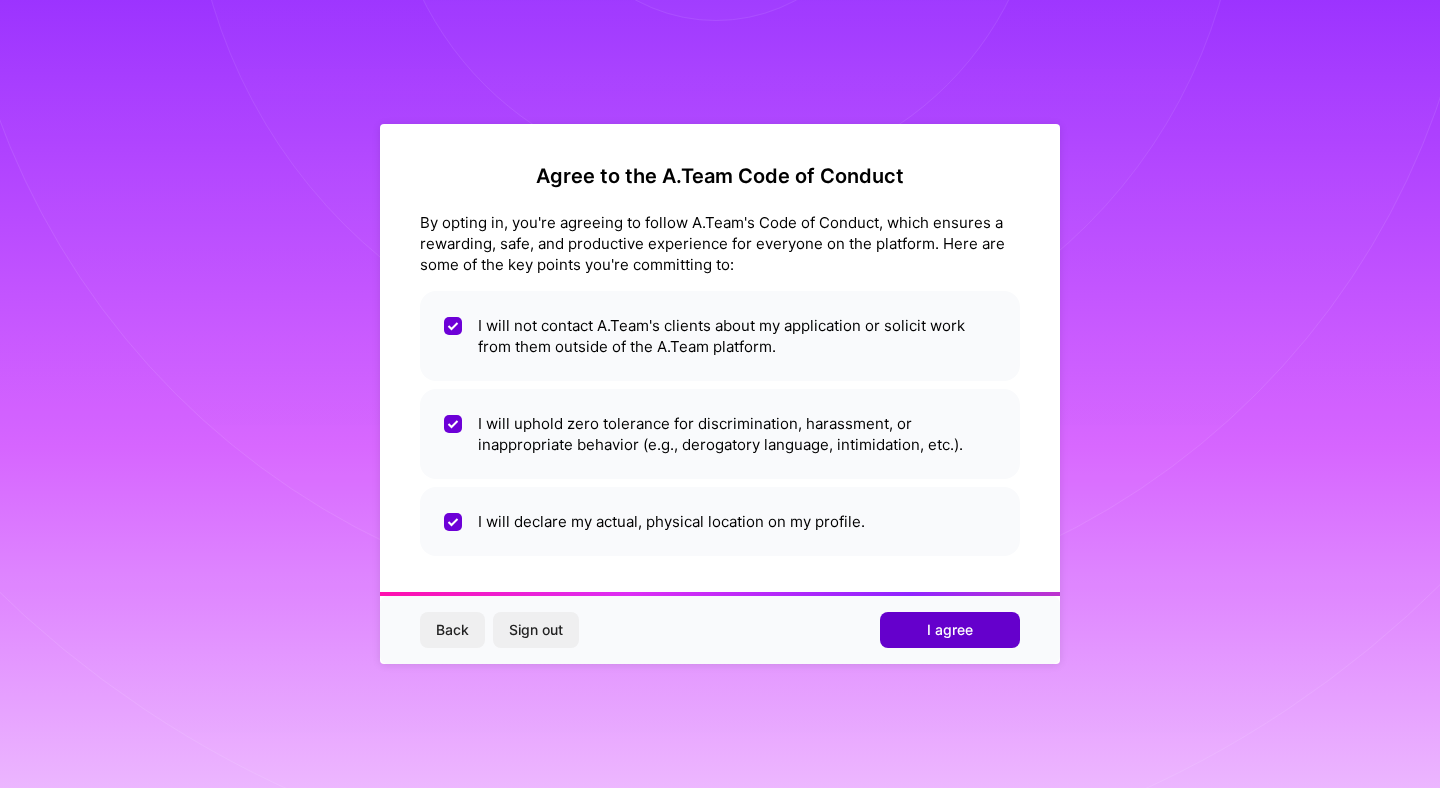 click on "I agree" at bounding box center [950, 630] 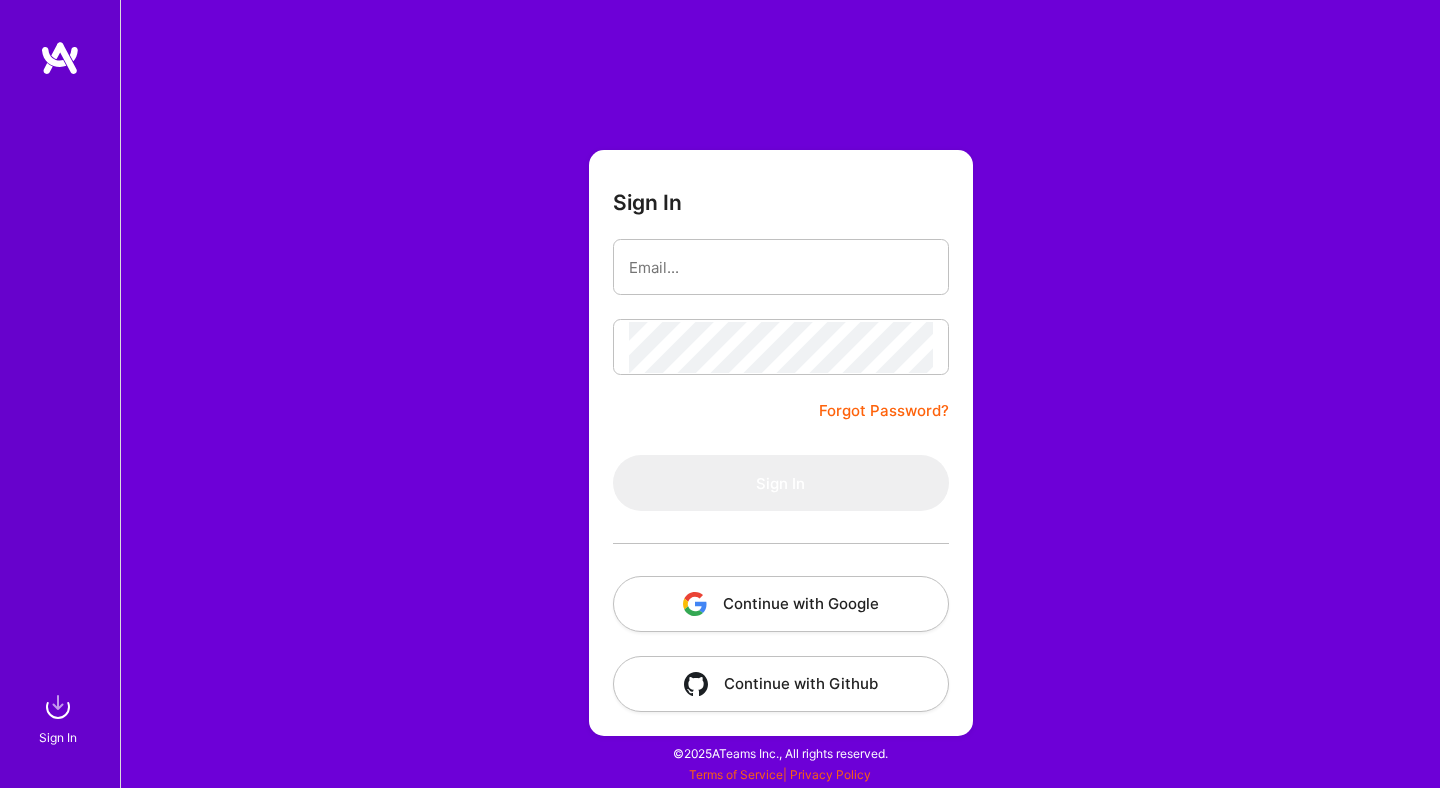 click on "Sign In Forgot Password? Sign In Continue with Google Continue with Github" at bounding box center (780, 394) 